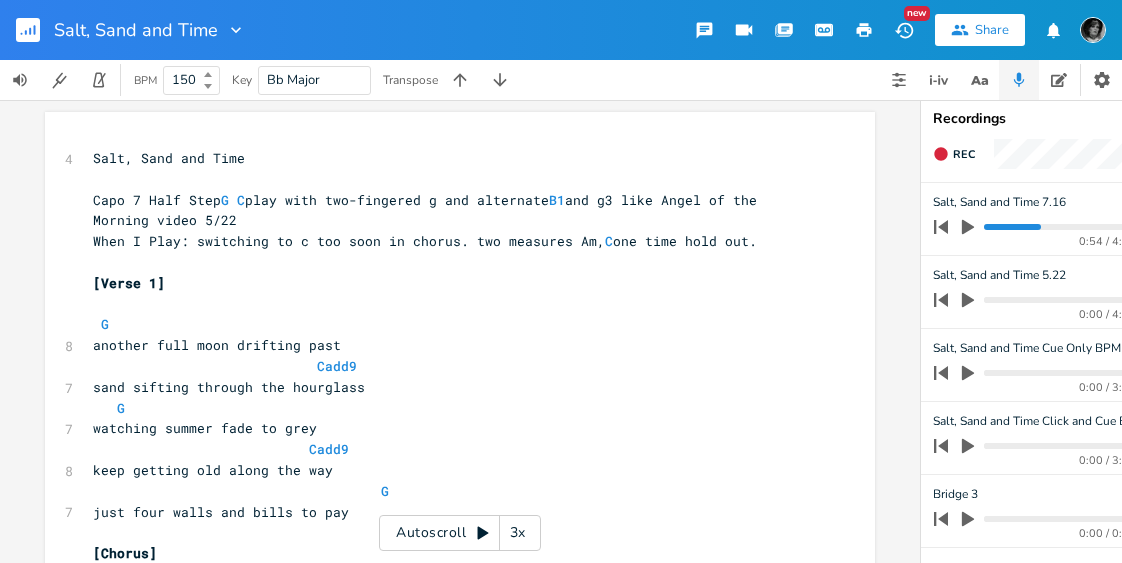 scroll, scrollTop: 0, scrollLeft: 0, axis: both 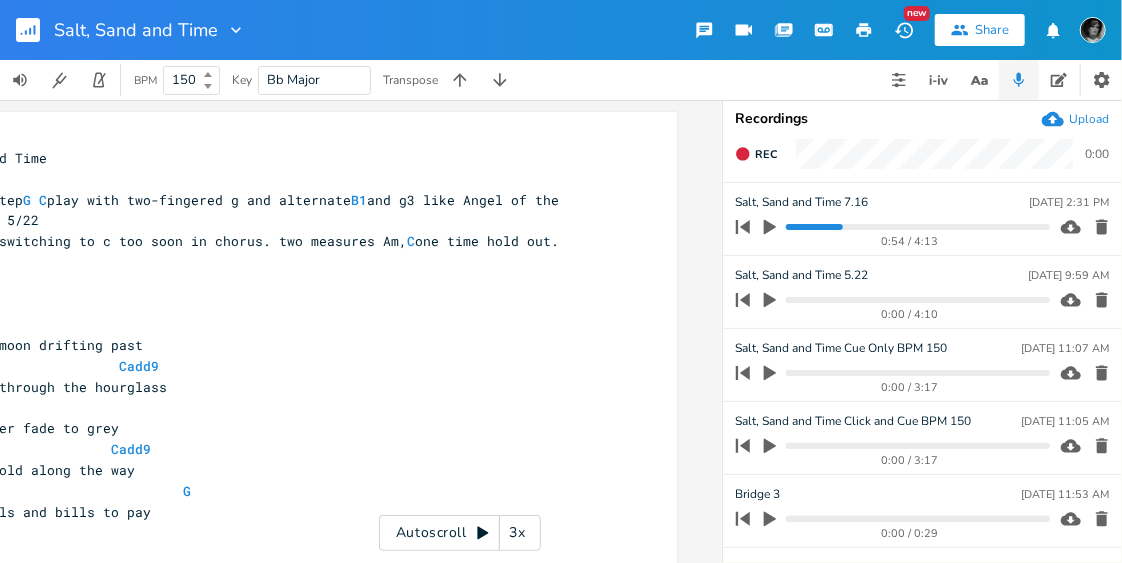 click 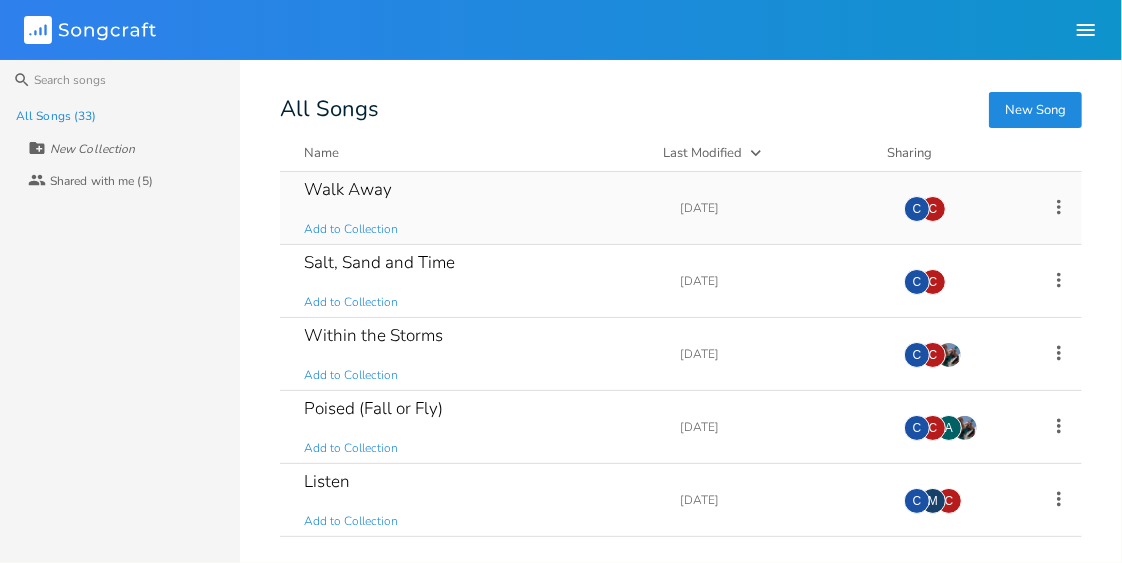 click on "Walk Away" at bounding box center [348, 189] 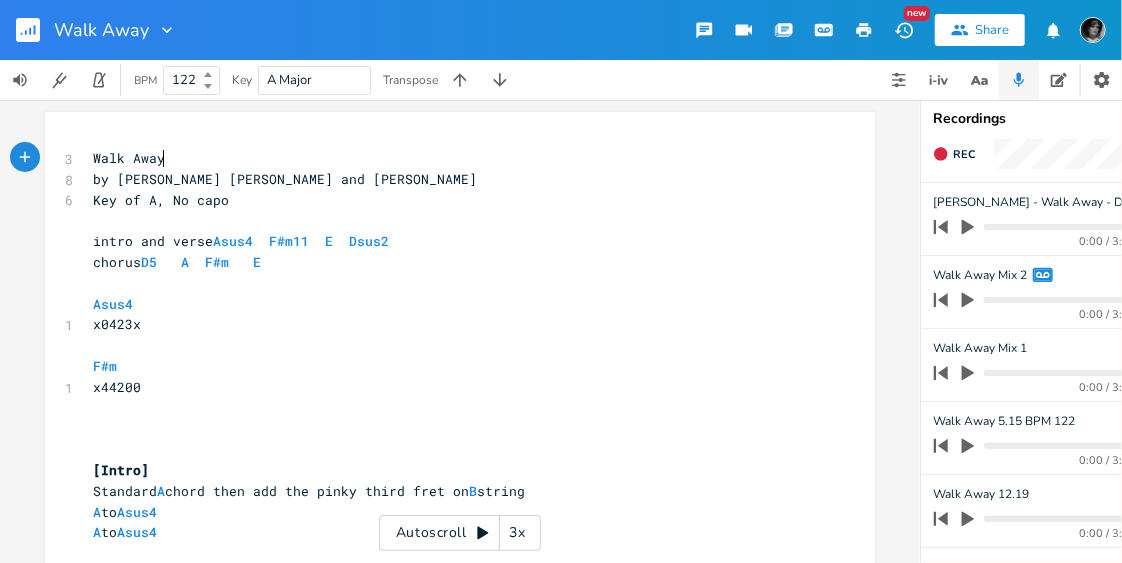scroll, scrollTop: 0, scrollLeft: 198, axis: horizontal 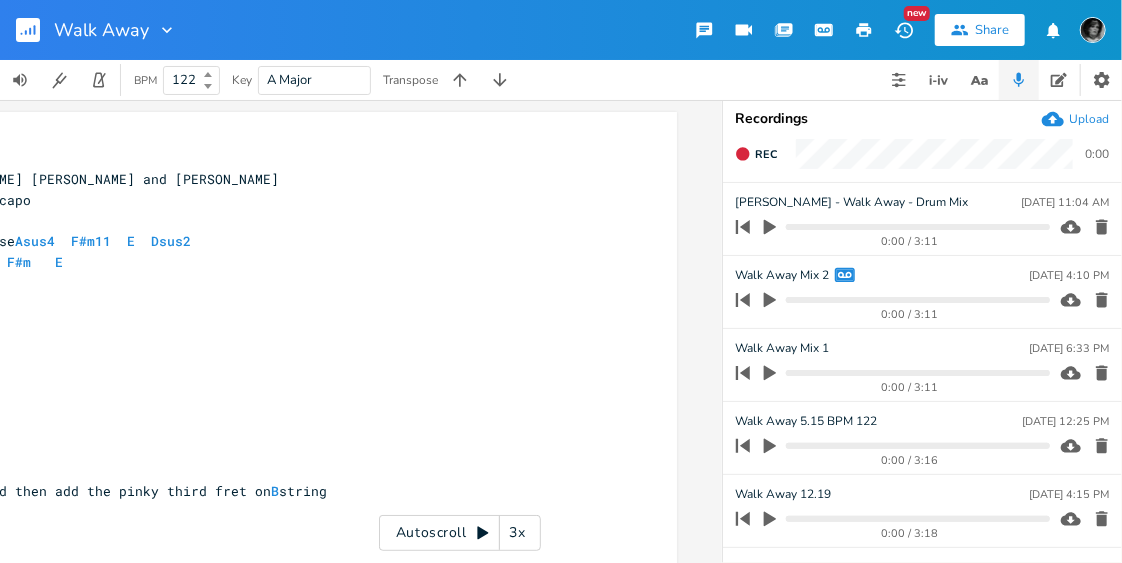click 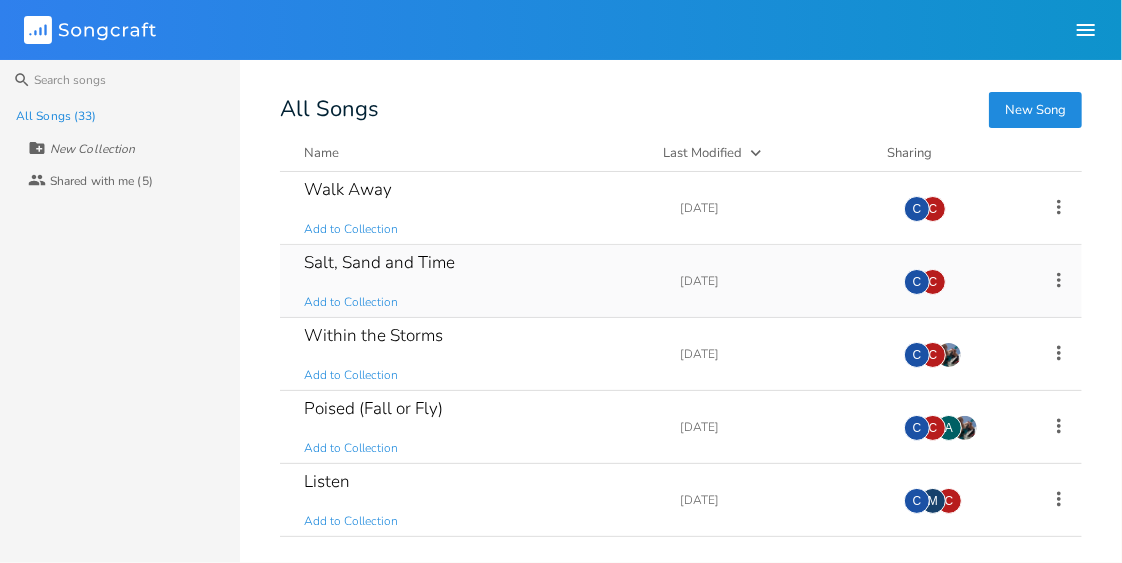 click on "Salt, Sand and Time" at bounding box center (379, 262) 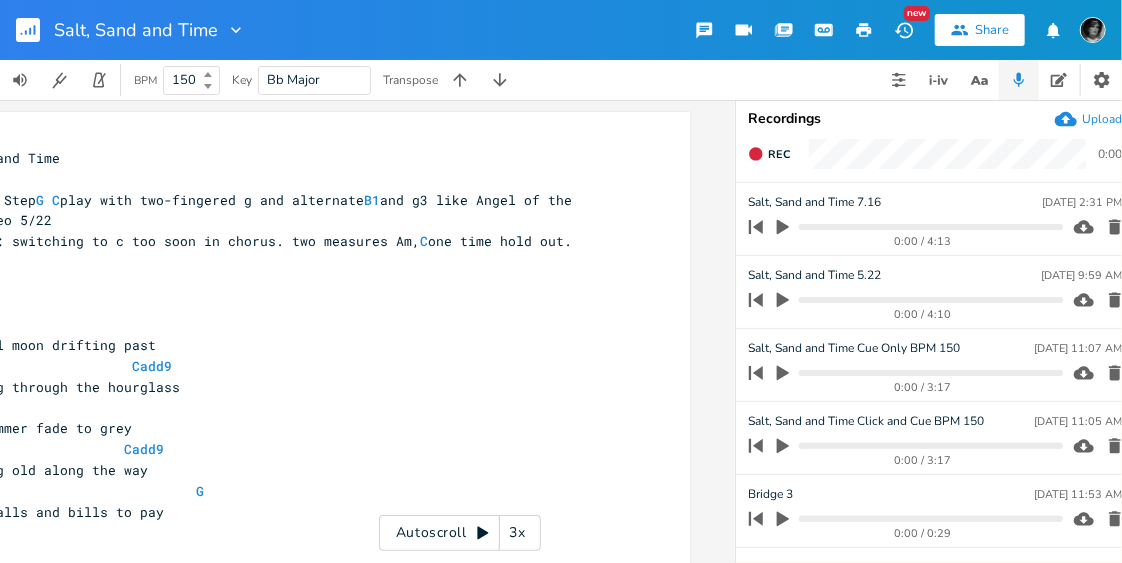 scroll, scrollTop: 0, scrollLeft: 198, axis: horizontal 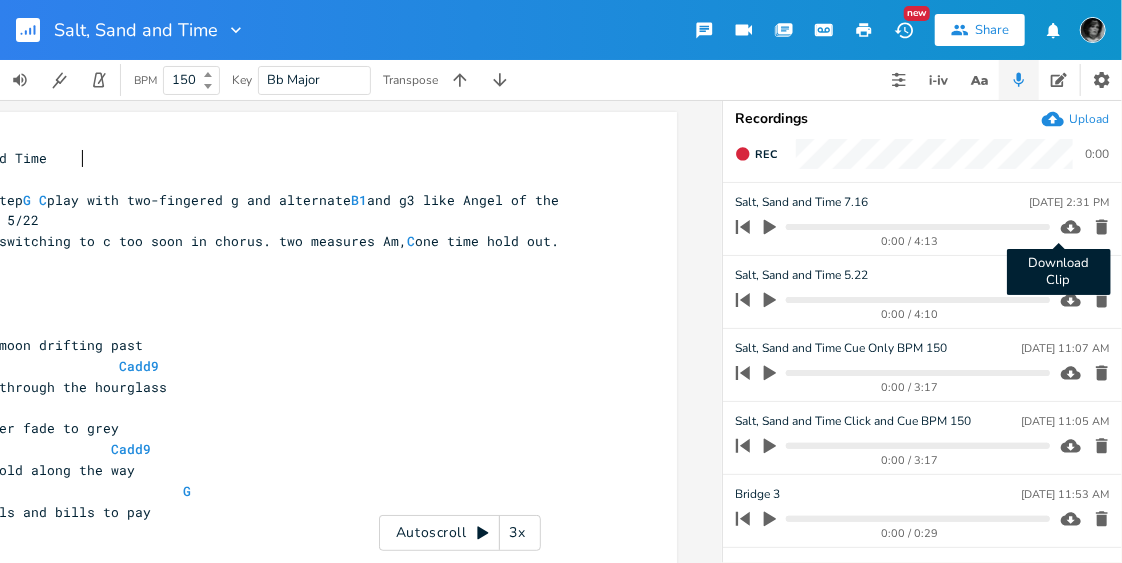 click 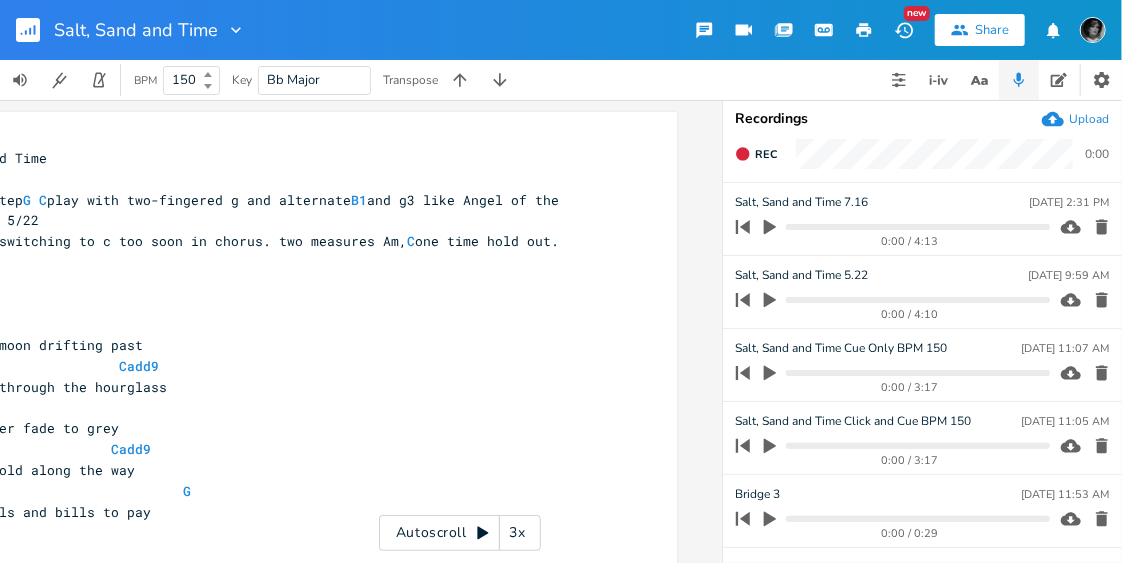 click 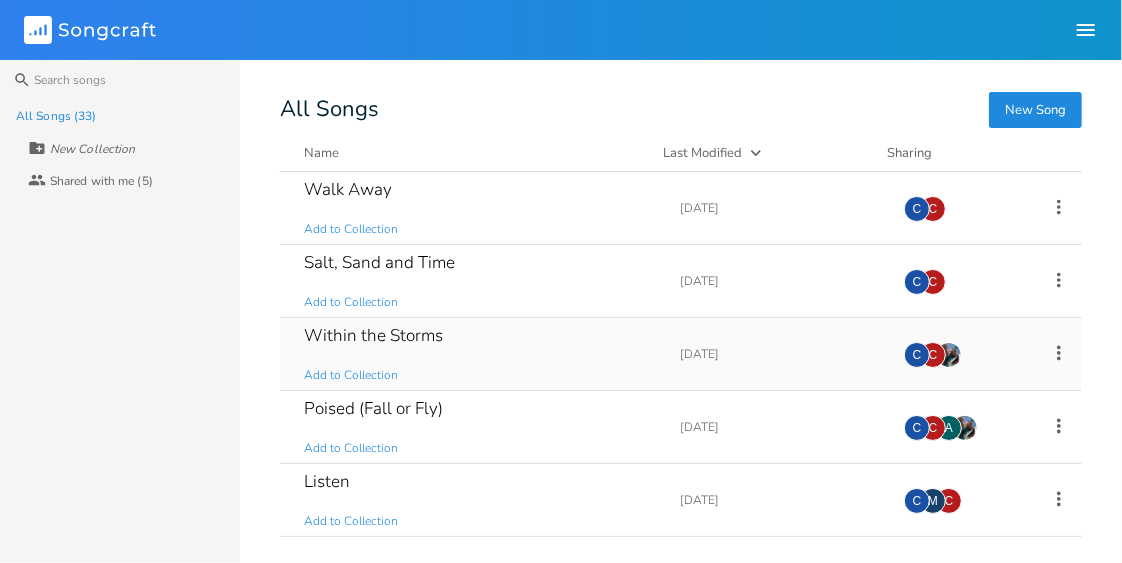 click on "Within the Storms" at bounding box center (373, 335) 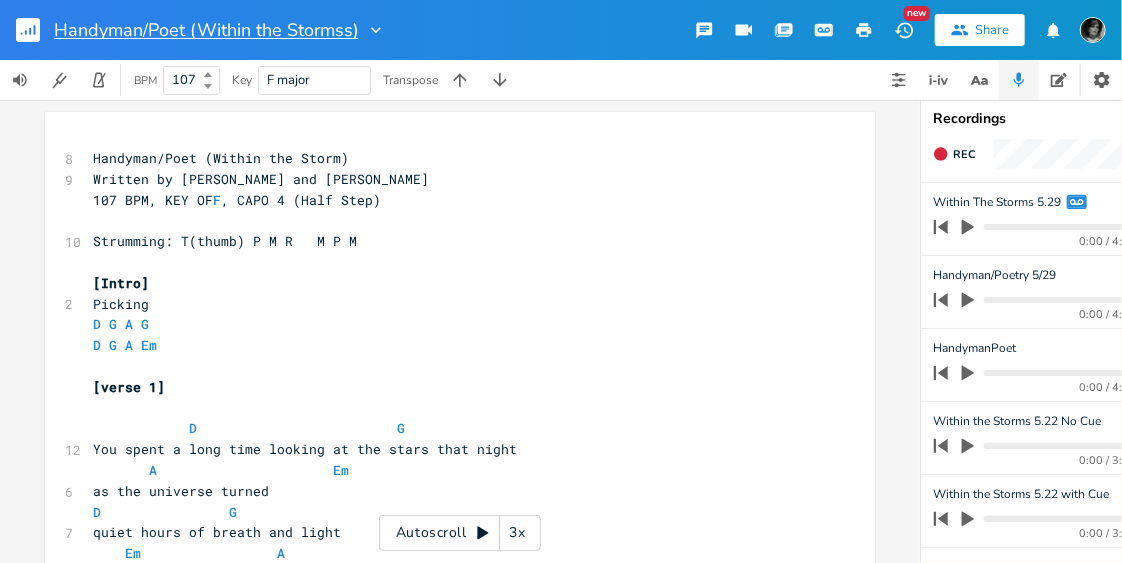 click on "Handyman/Poet (Within the Stormss)" at bounding box center (206, 30) 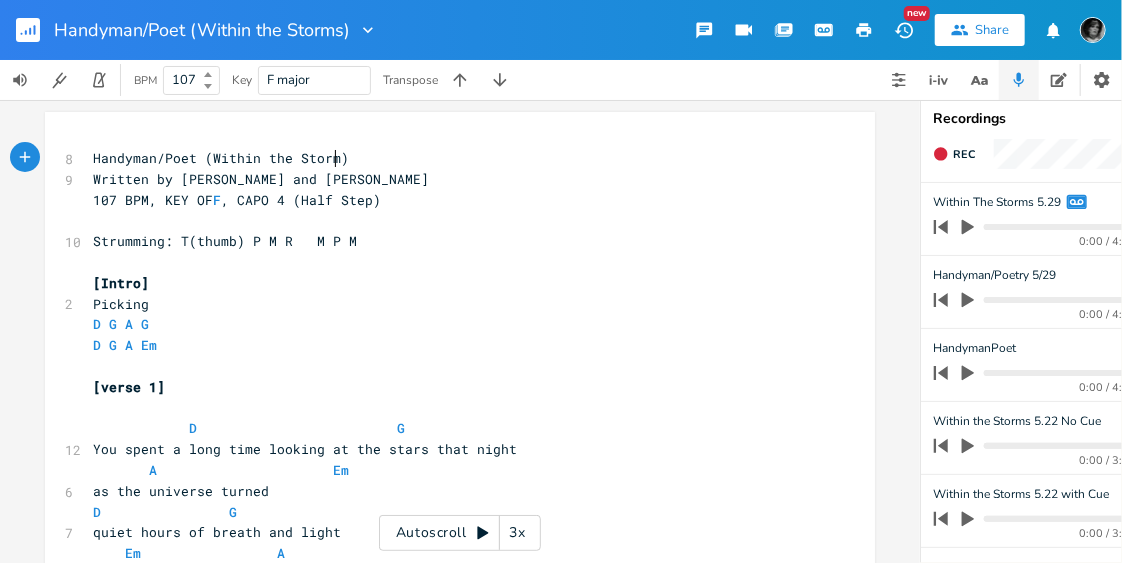 click on "Handyman/Poet (Within the Storm)" at bounding box center [221, 158] 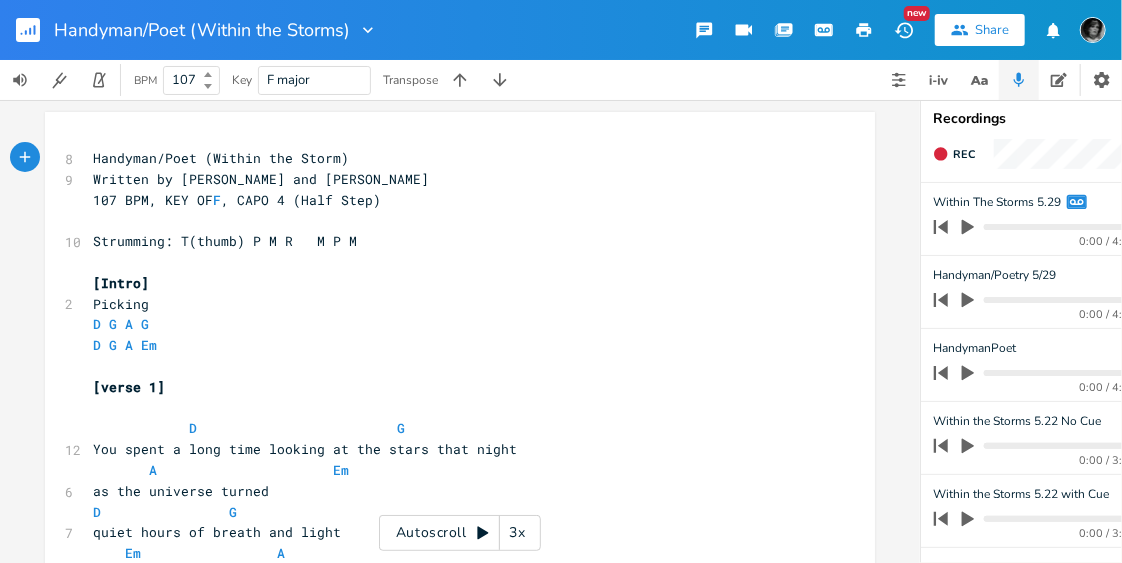 type on "s" 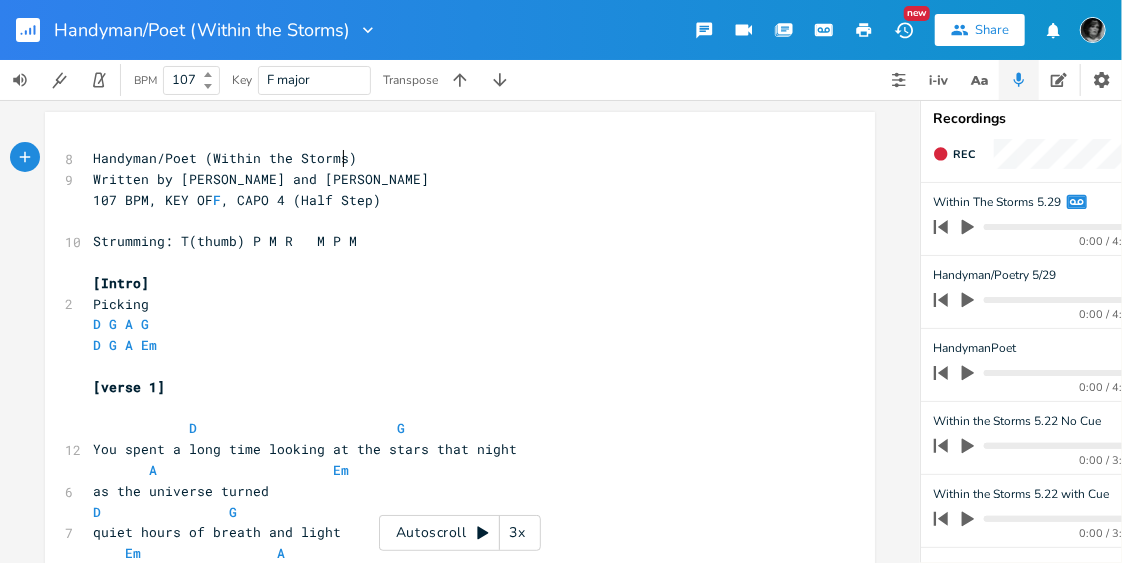 type 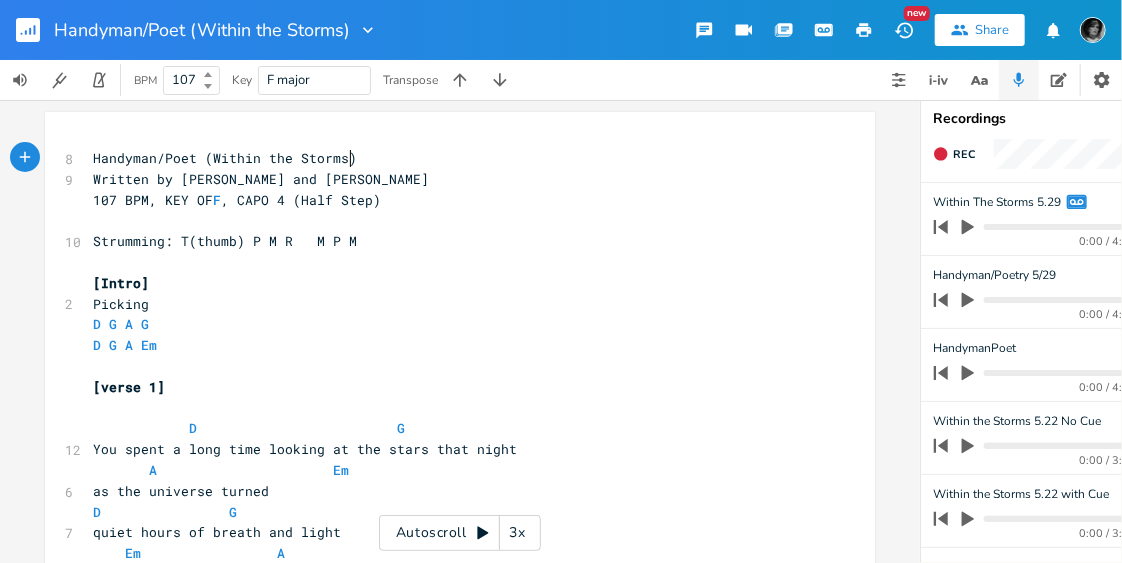 click on "Handyman/Poet (Within the Storms)" at bounding box center [450, 158] 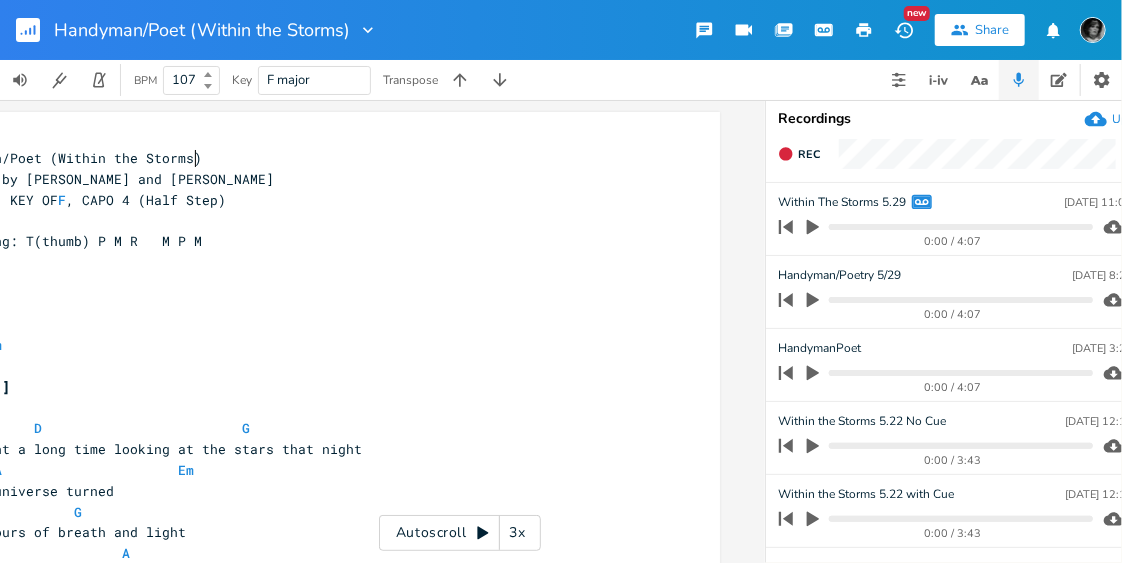 scroll, scrollTop: 0, scrollLeft: 198, axis: horizontal 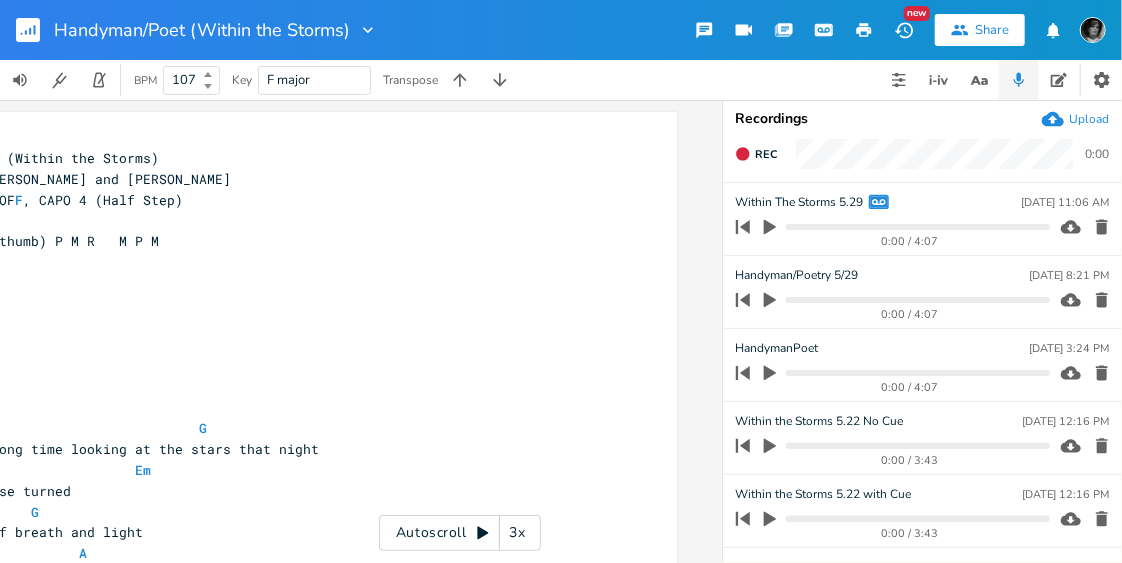click 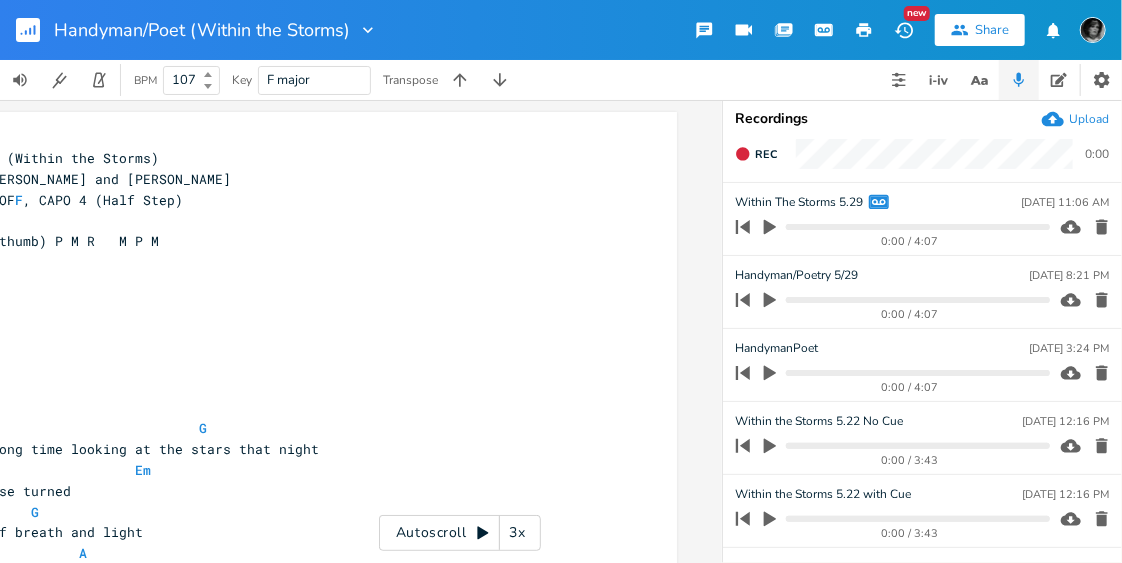 click 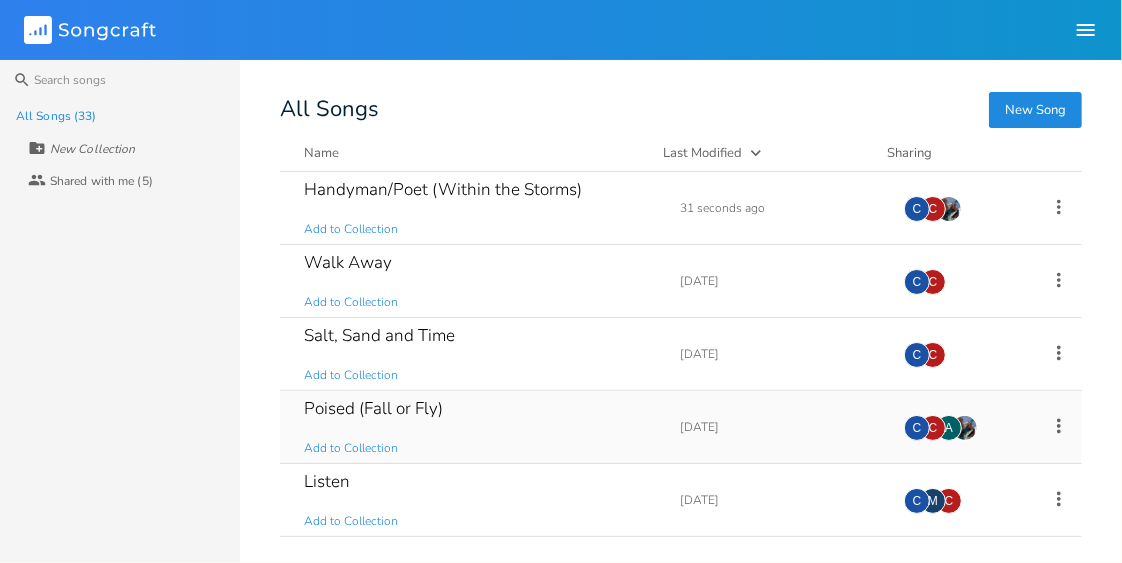 click on "Poised (Fall or Fly)" at bounding box center (373, 408) 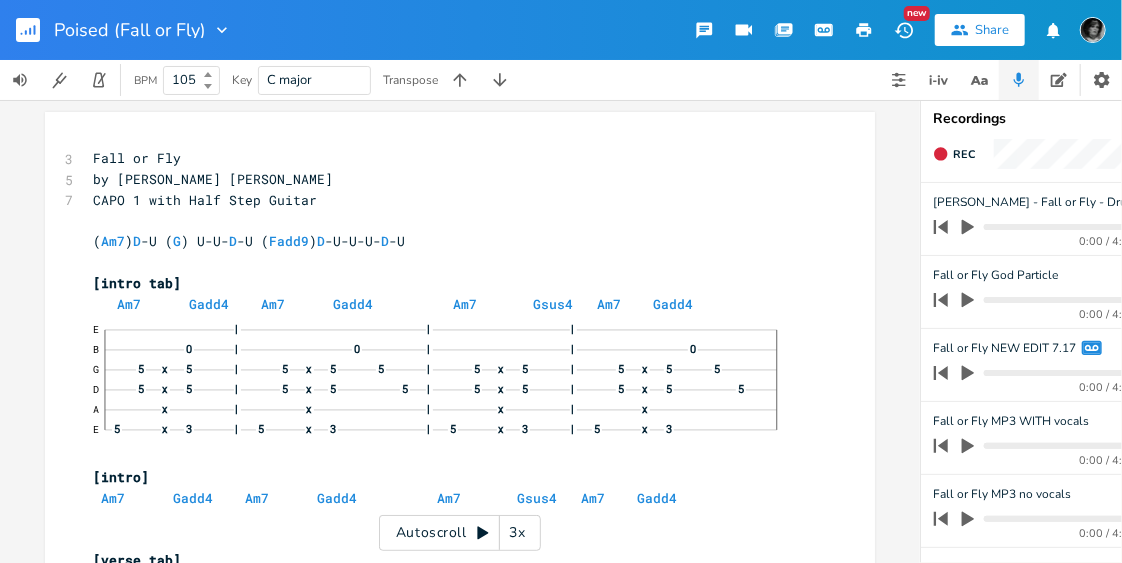 click on "Poised (Fall or Fly)" at bounding box center [129, 30] 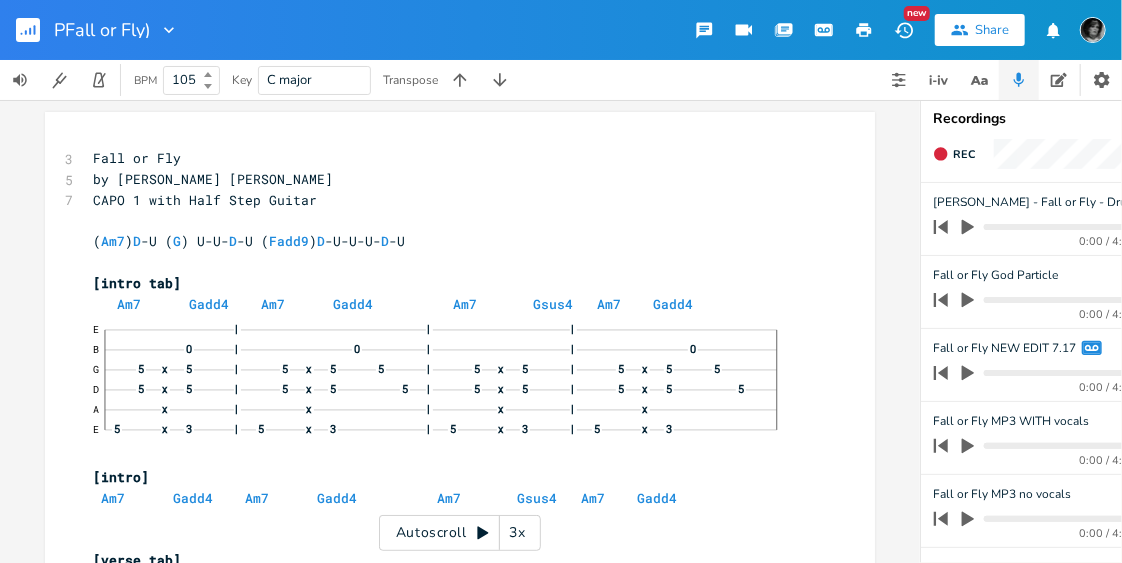 type on "Fall or Fly)" 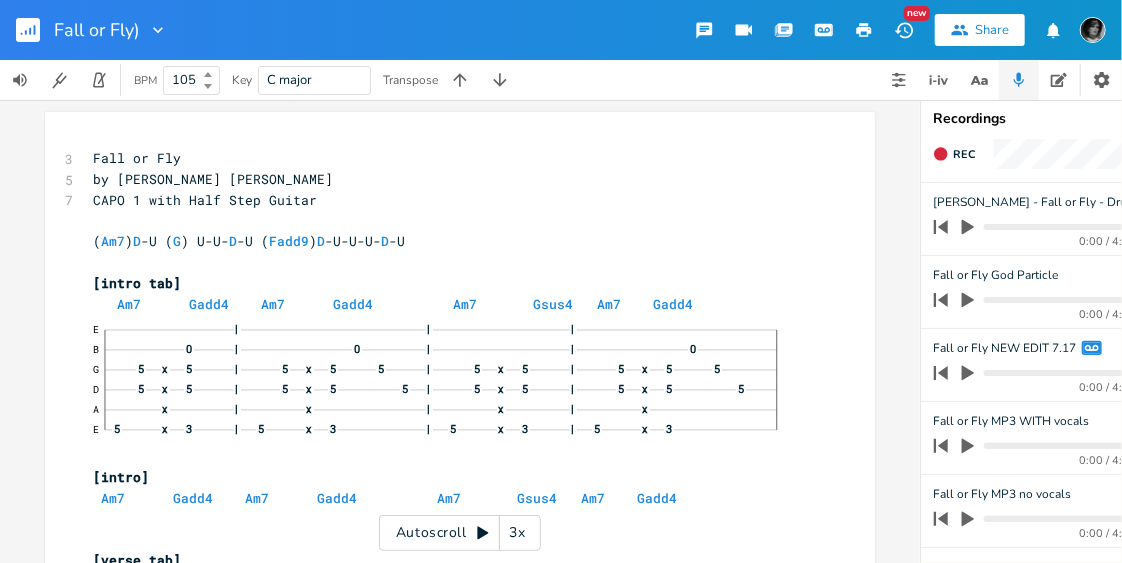 click at bounding box center [154, 30] 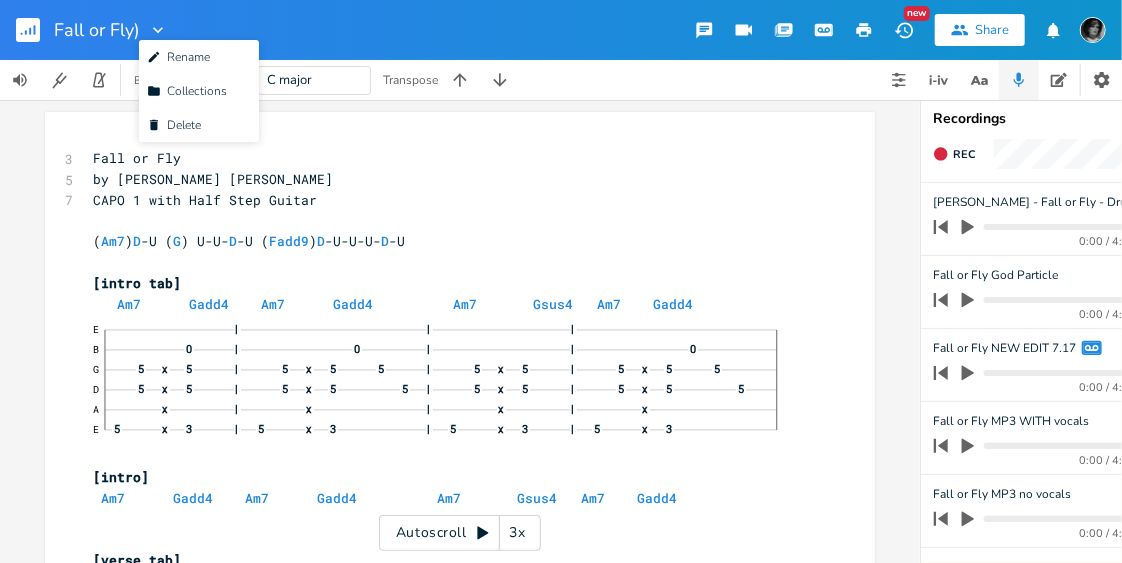 click at bounding box center (154, 30) 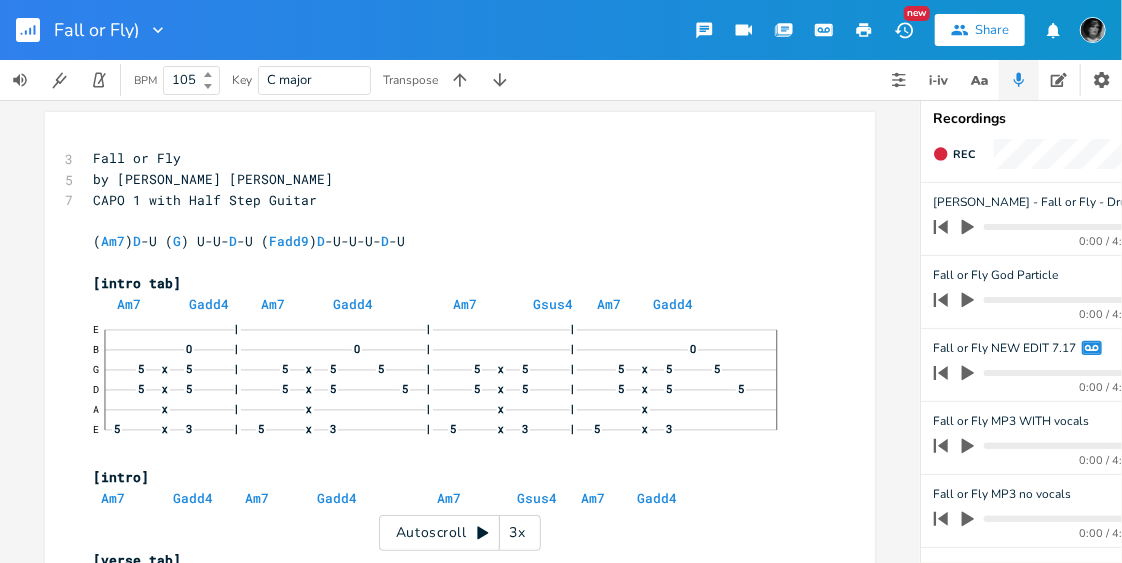 click on "Fall or Fly)" at bounding box center (97, 30) 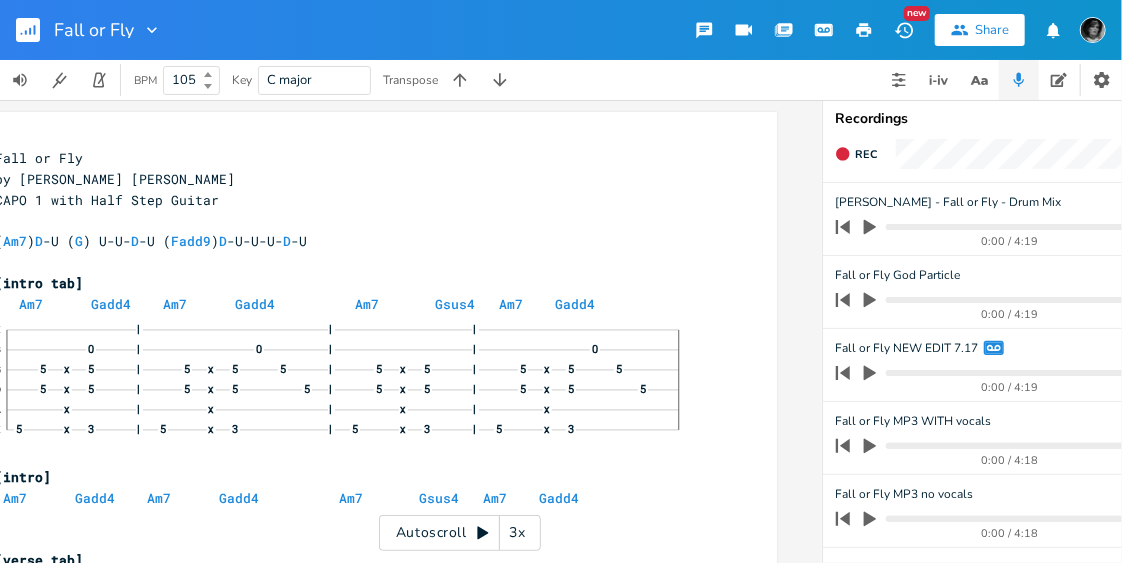 scroll, scrollTop: 0, scrollLeft: 198, axis: horizontal 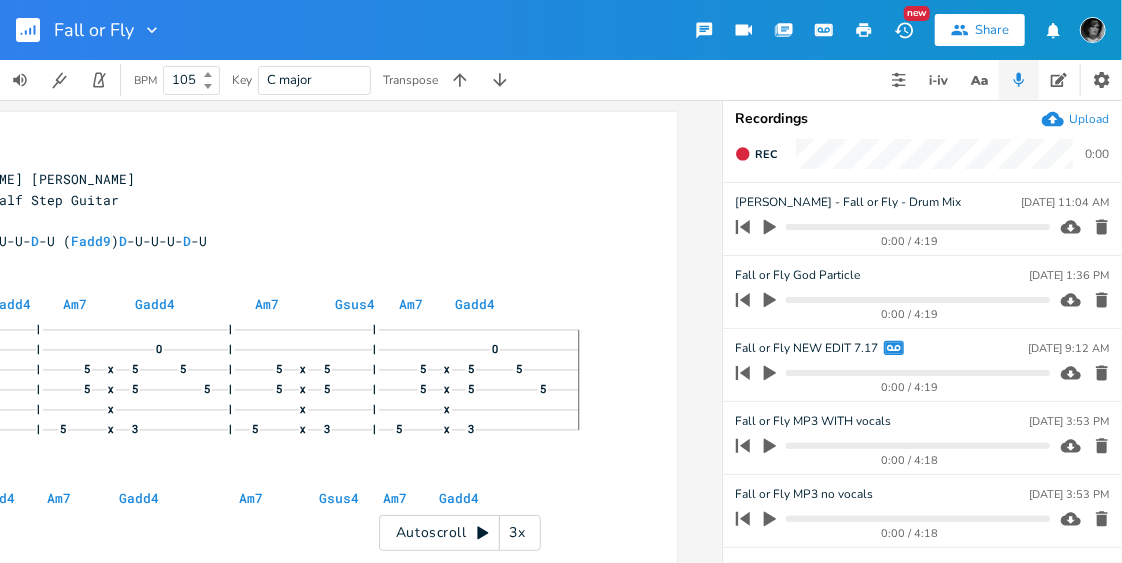 click 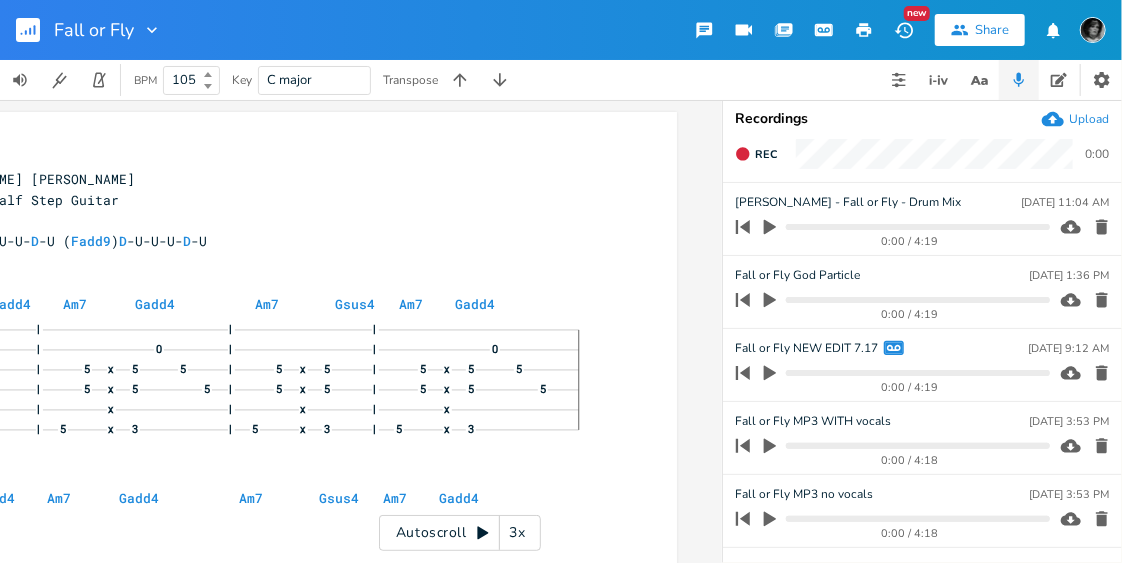 click 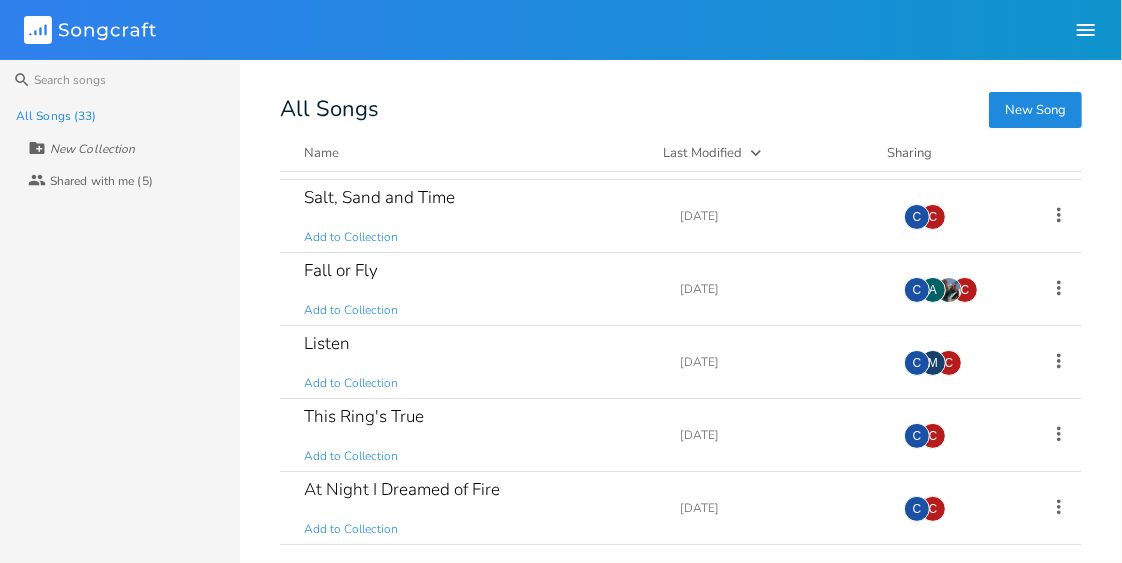scroll, scrollTop: 175, scrollLeft: 0, axis: vertical 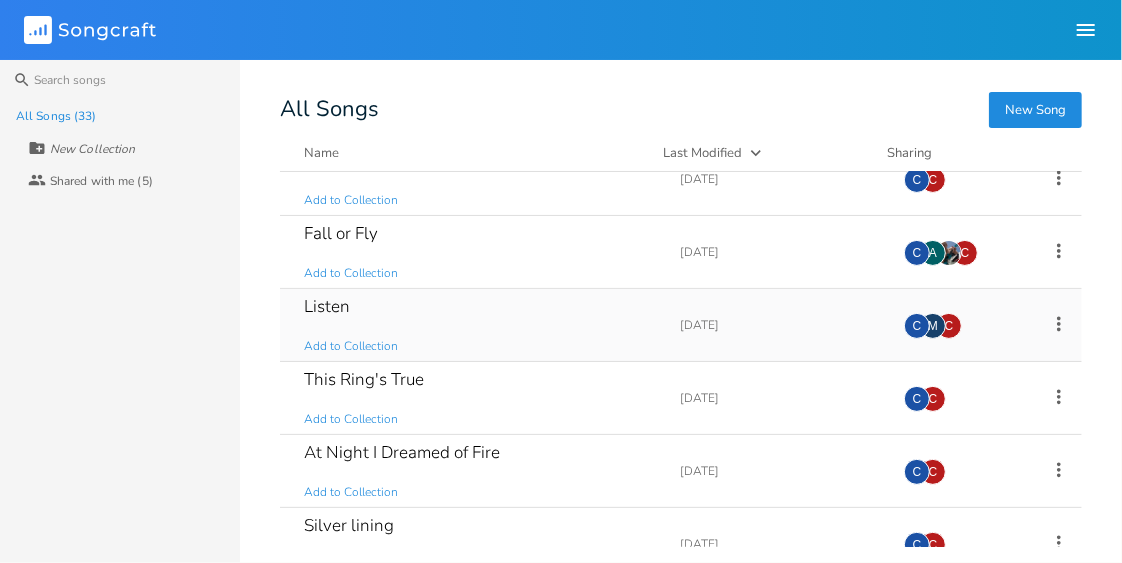 click on "Listen" at bounding box center [327, 306] 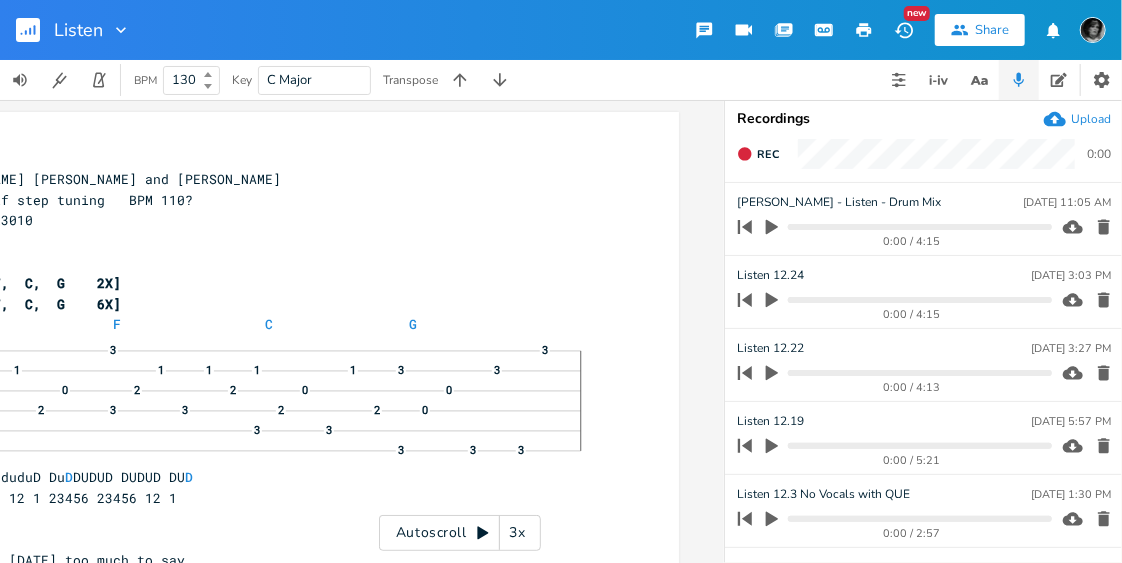 scroll, scrollTop: 0, scrollLeft: 198, axis: horizontal 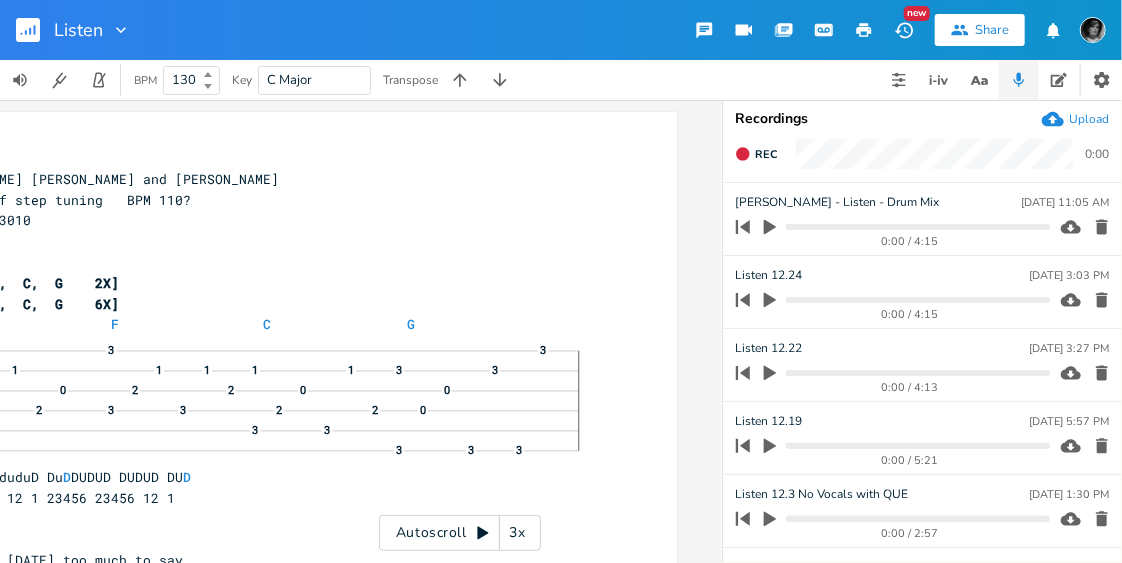 click 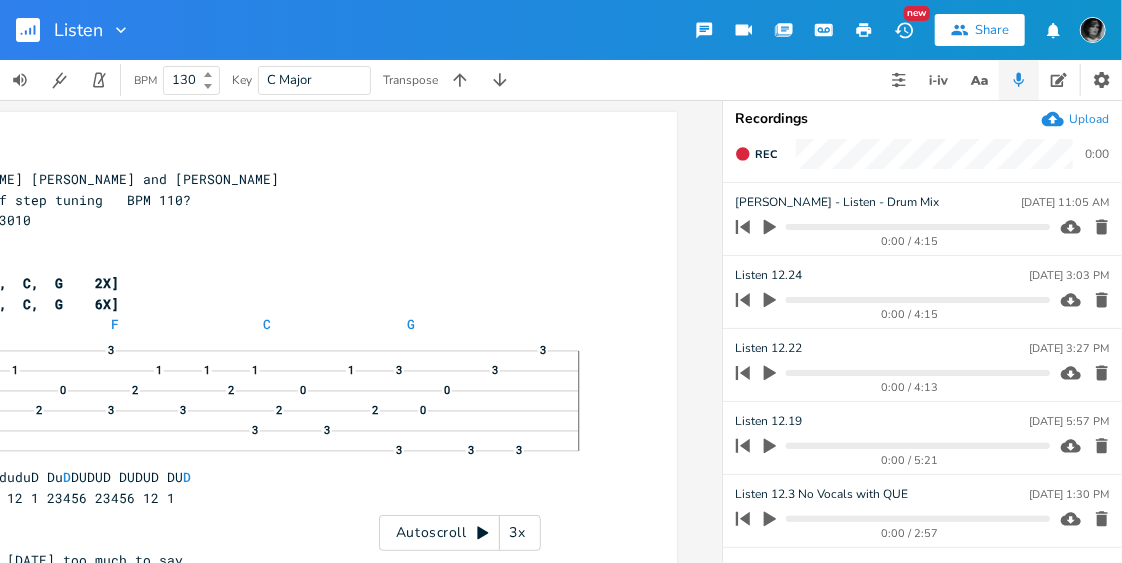 click 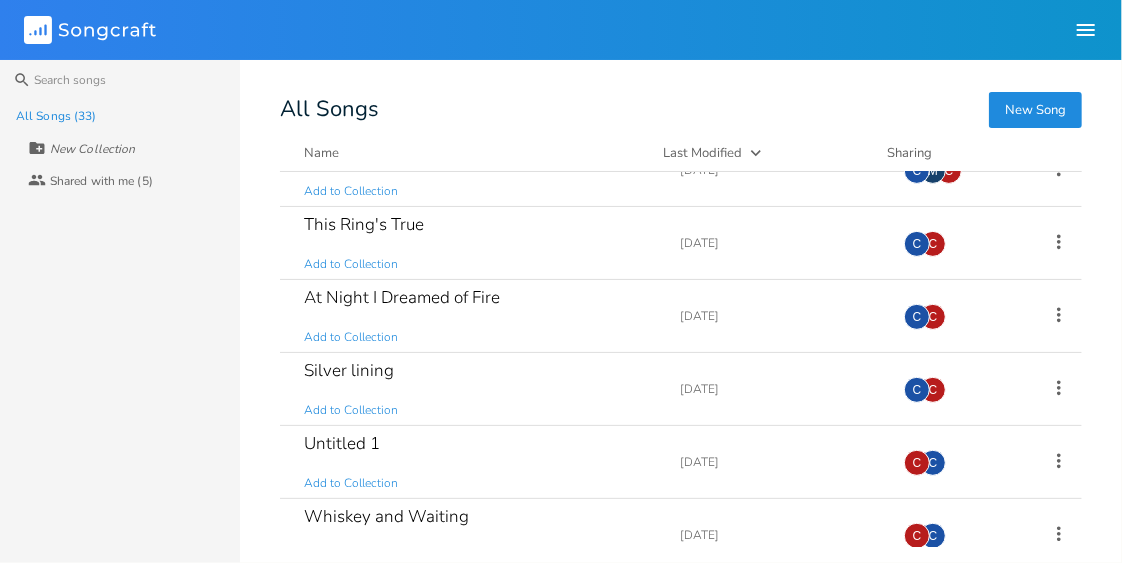 scroll, scrollTop: 333, scrollLeft: 0, axis: vertical 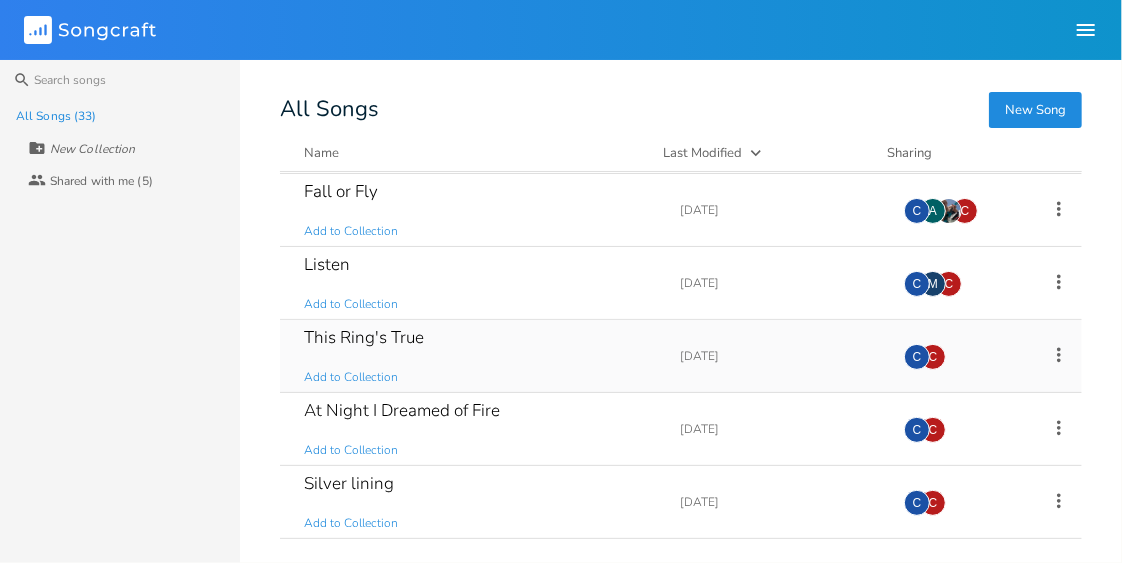 click on "This Ring's True" at bounding box center (364, 337) 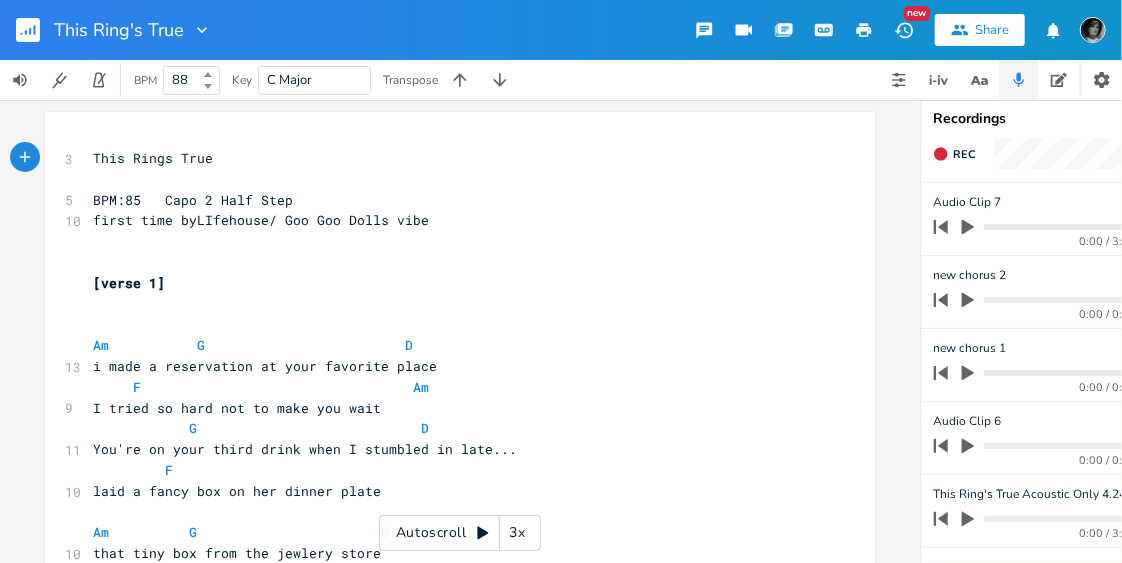 scroll, scrollTop: 0, scrollLeft: 198, axis: horizontal 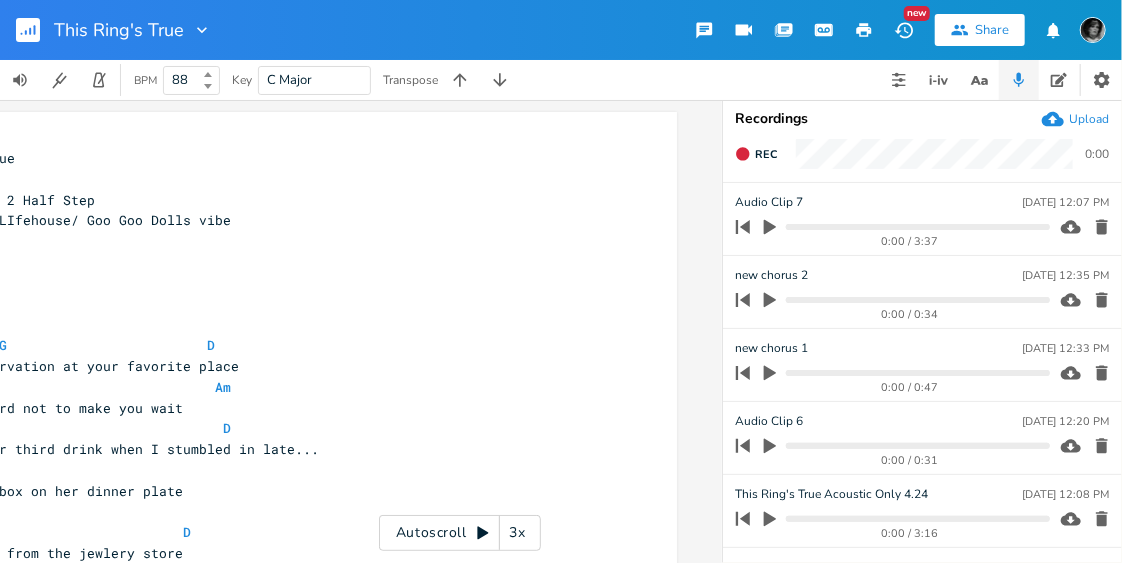 click 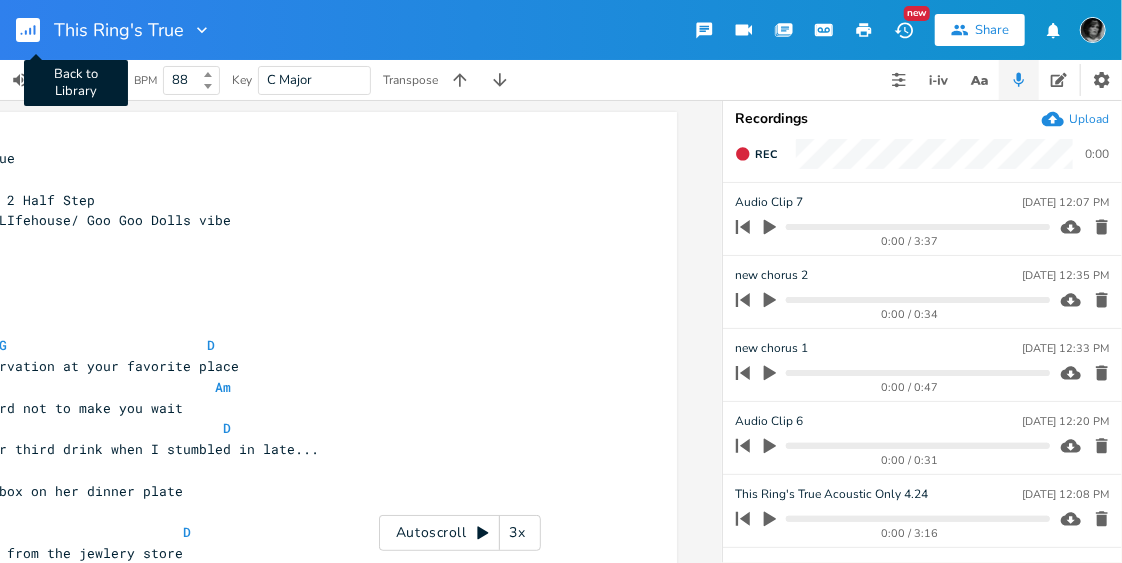 click 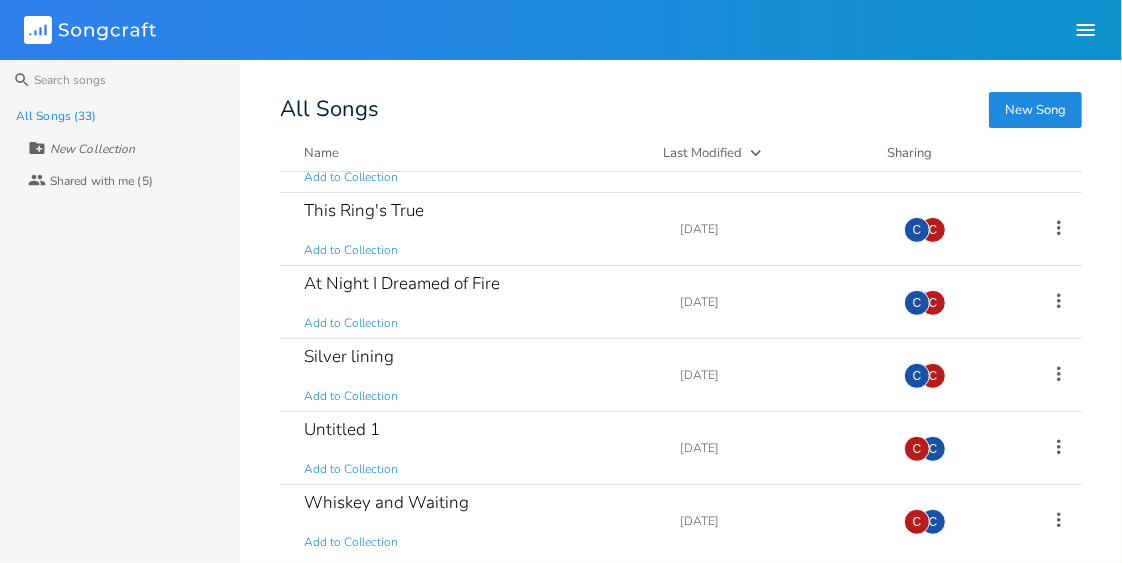 scroll, scrollTop: 348, scrollLeft: 0, axis: vertical 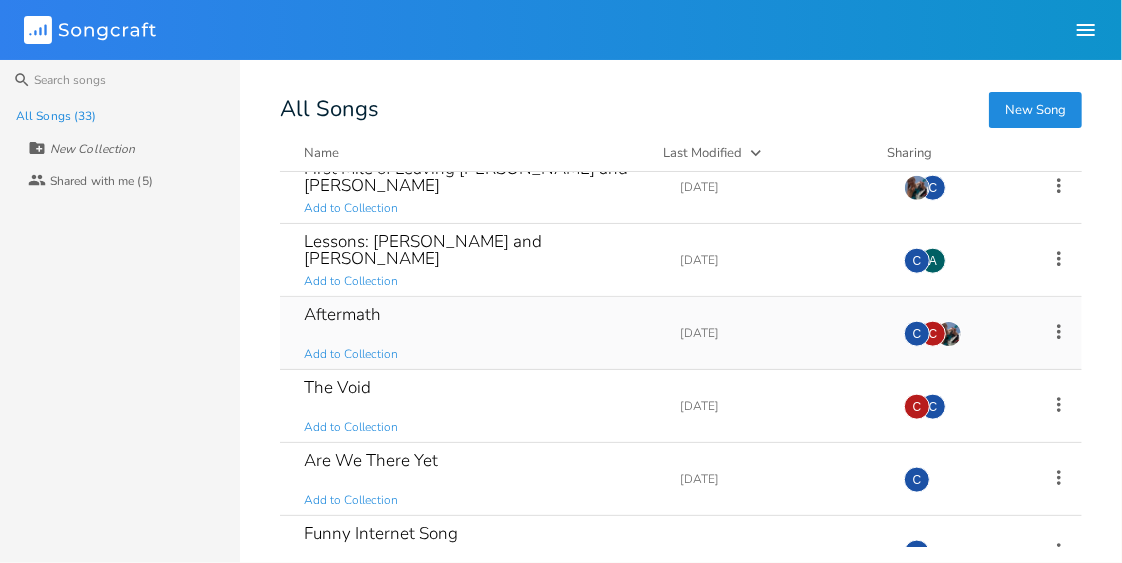 click on "Aftermath" at bounding box center (342, 314) 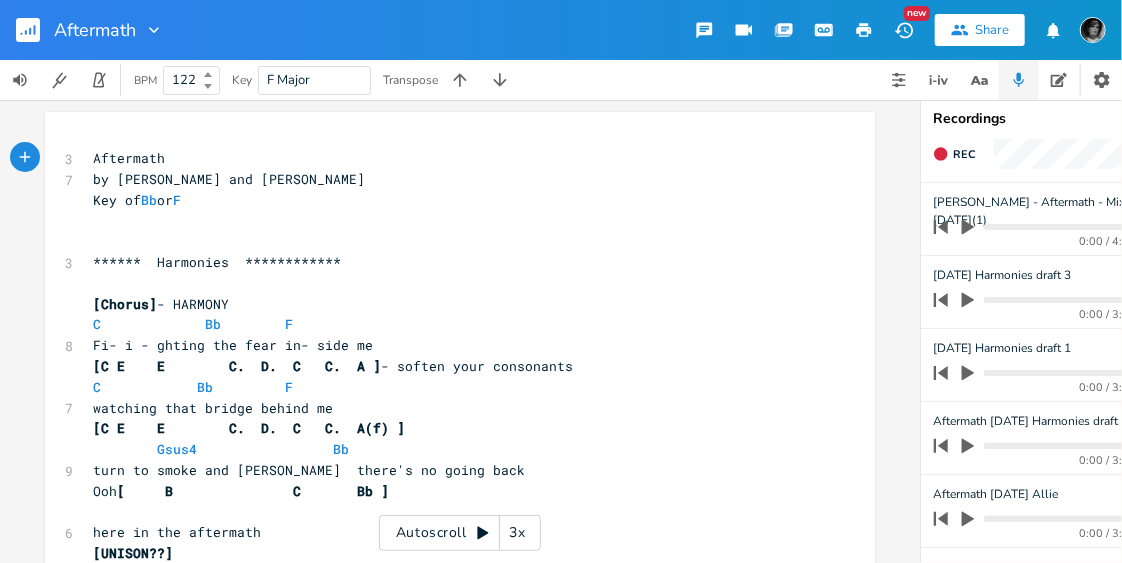 scroll, scrollTop: 0, scrollLeft: 198, axis: horizontal 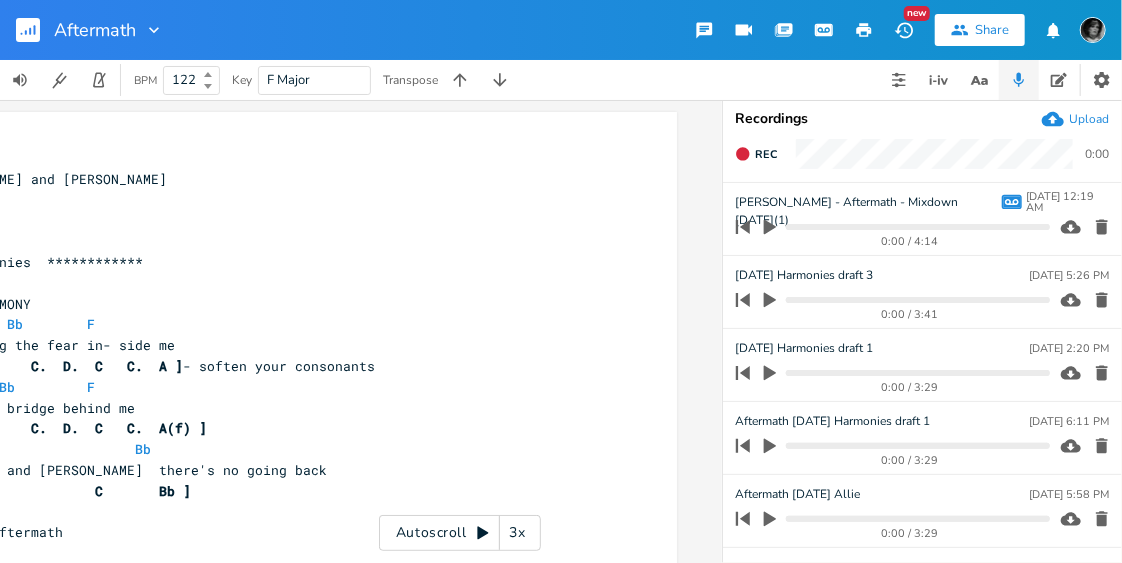 click 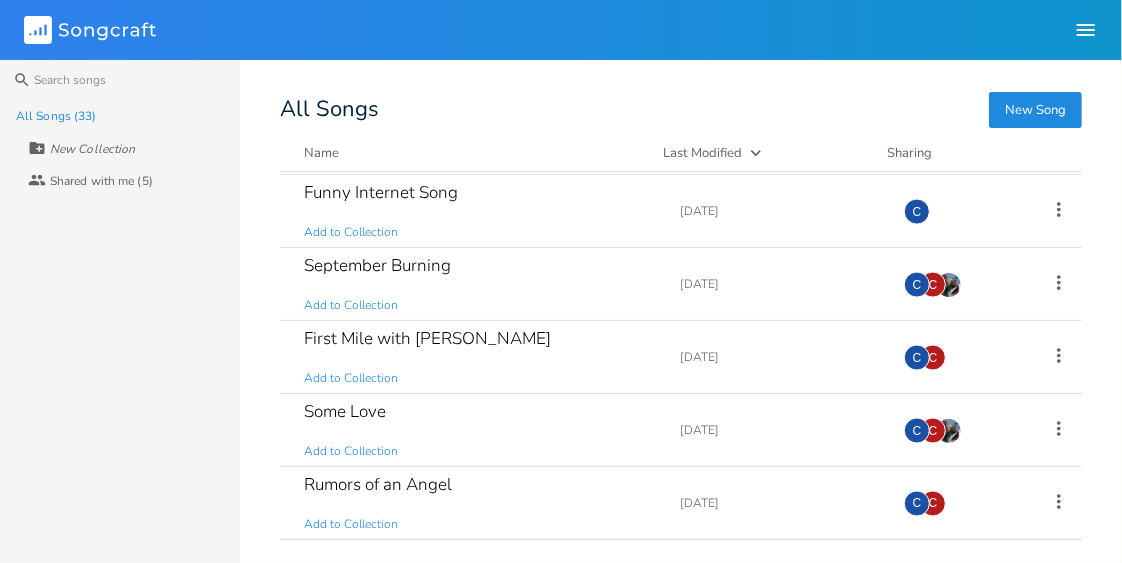 scroll, scrollTop: 1330, scrollLeft: 0, axis: vertical 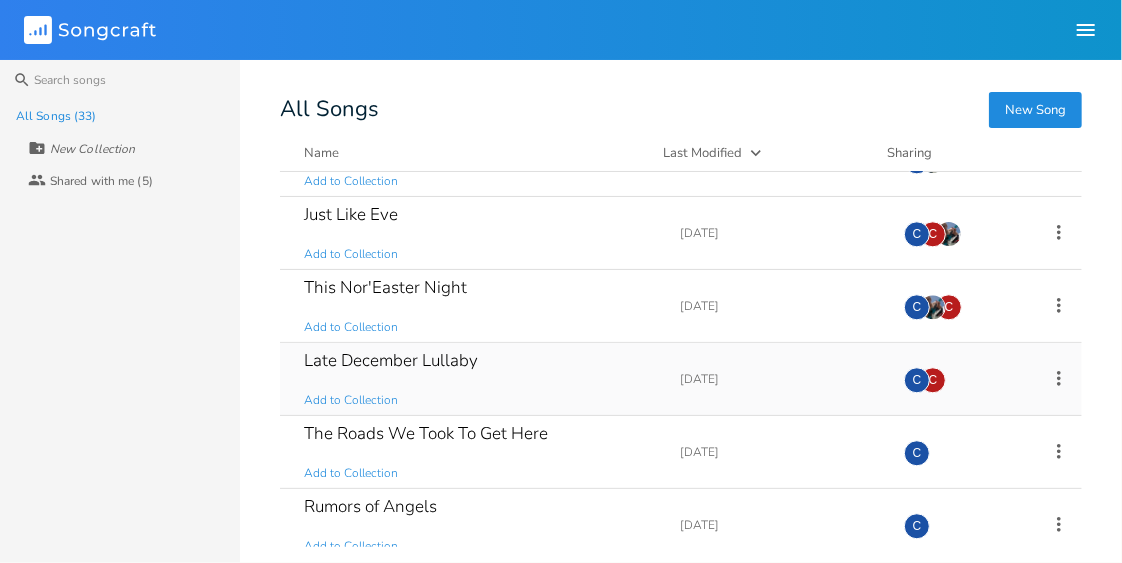 click on "Late December Lullaby" at bounding box center (391, 360) 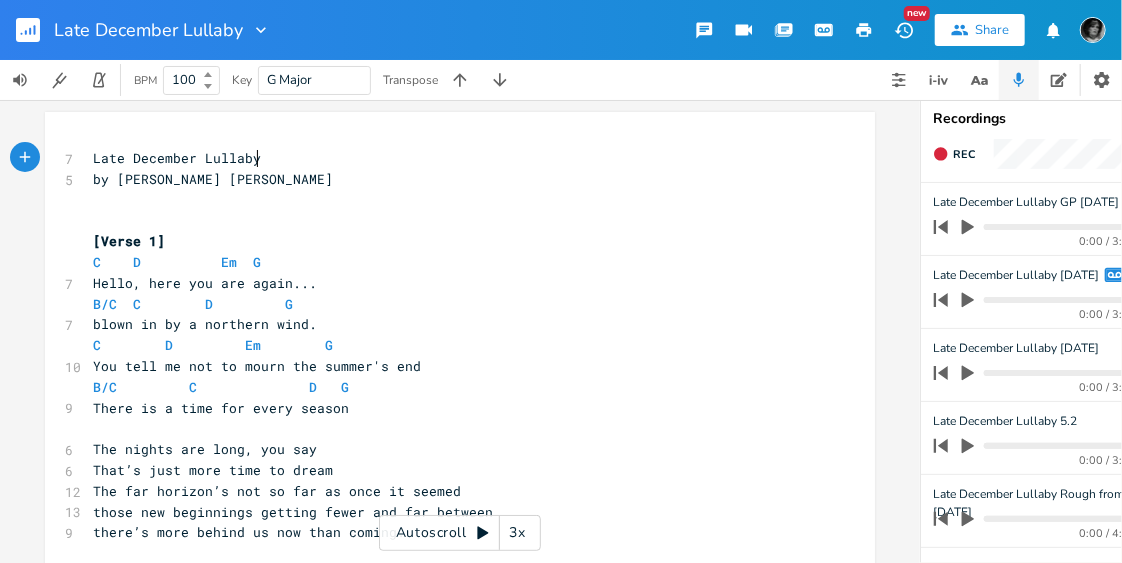 scroll, scrollTop: 0, scrollLeft: 198, axis: horizontal 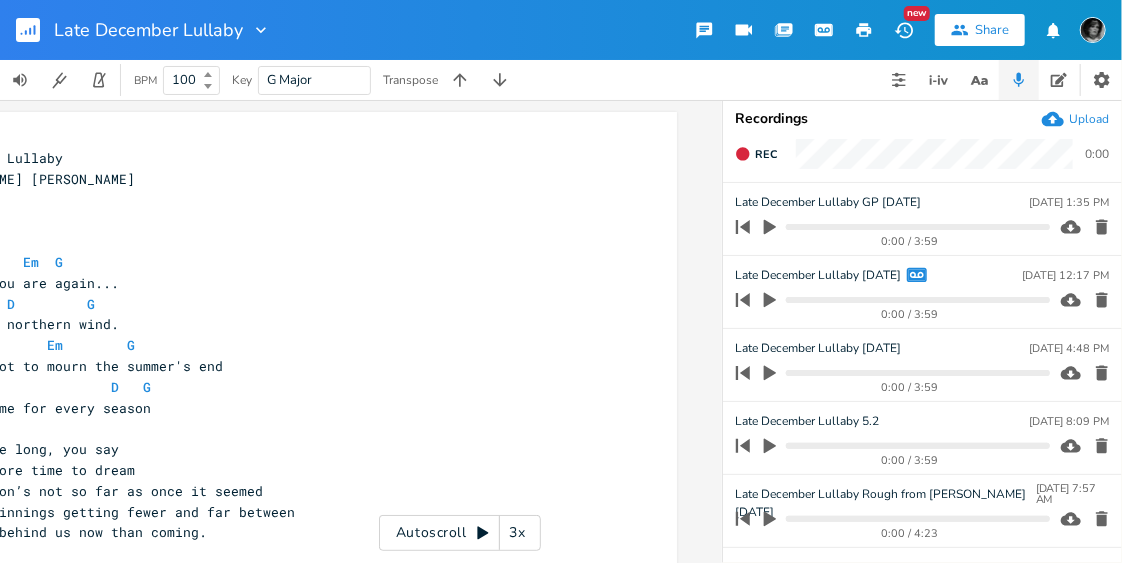 click 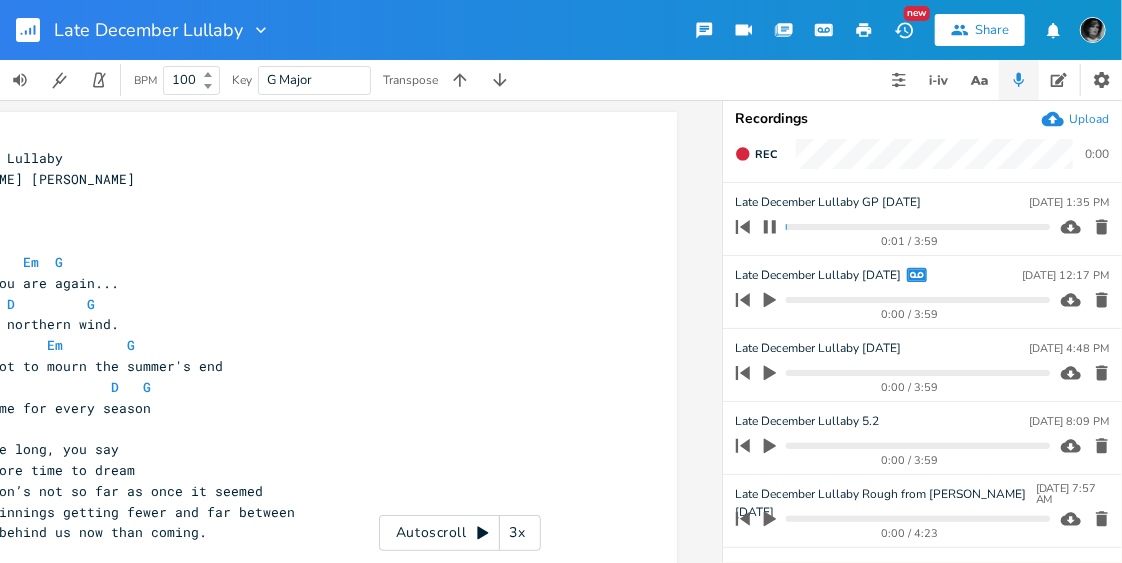 click 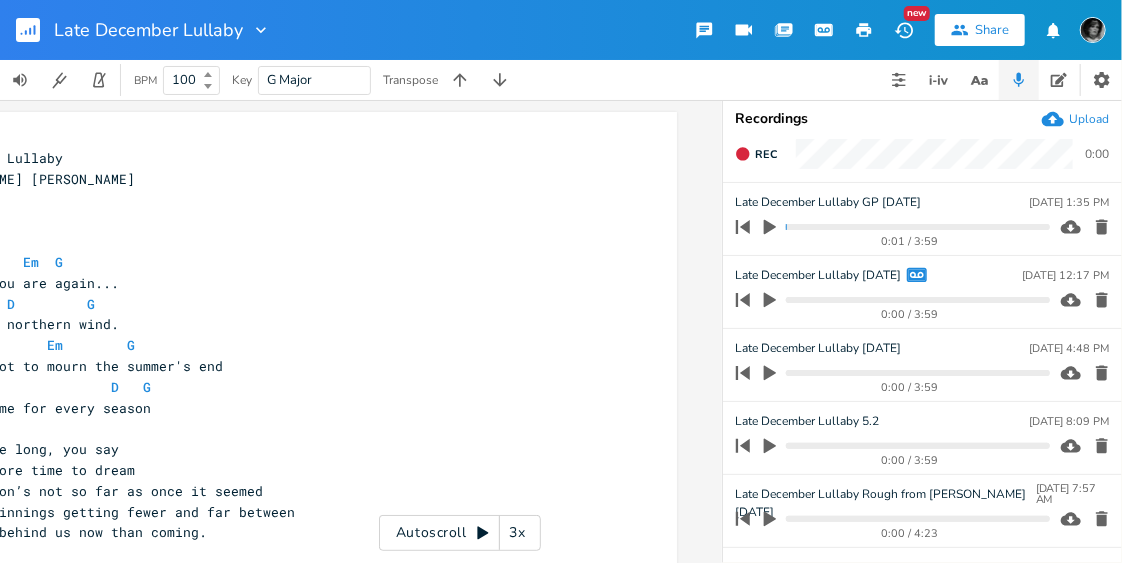 click at bounding box center [1071, 227] 